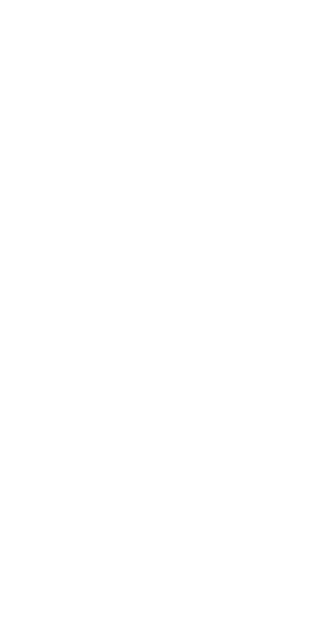 scroll, scrollTop: 0, scrollLeft: 0, axis: both 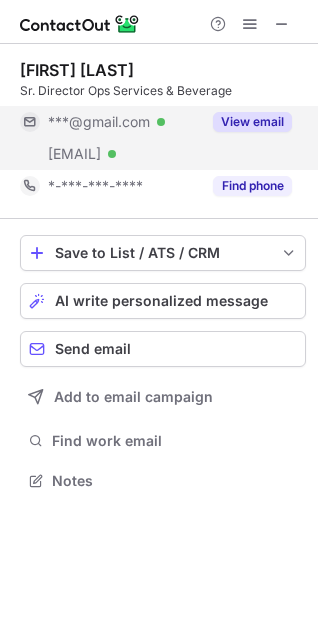 click on "View email" at bounding box center (252, 122) 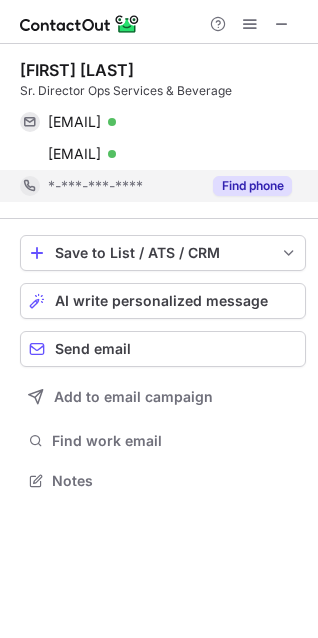click on "Find phone" at bounding box center [252, 186] 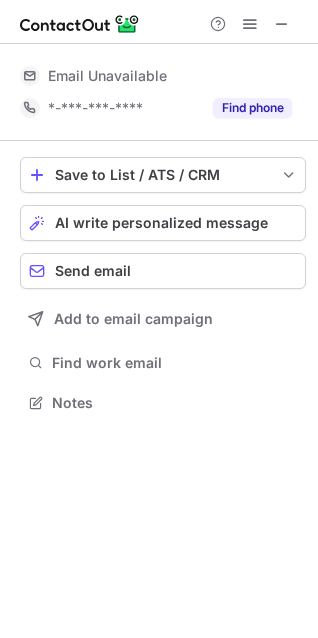 scroll, scrollTop: 466, scrollLeft: 318, axis: both 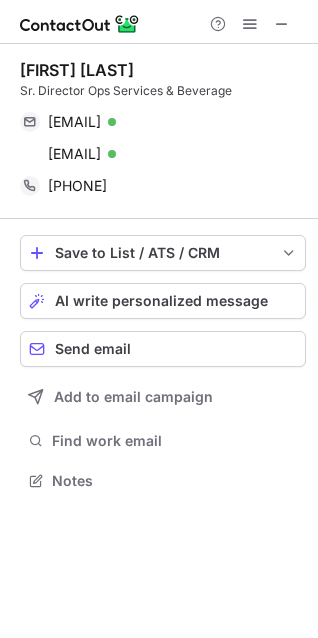 click on "Michael Marsico" at bounding box center (77, 70) 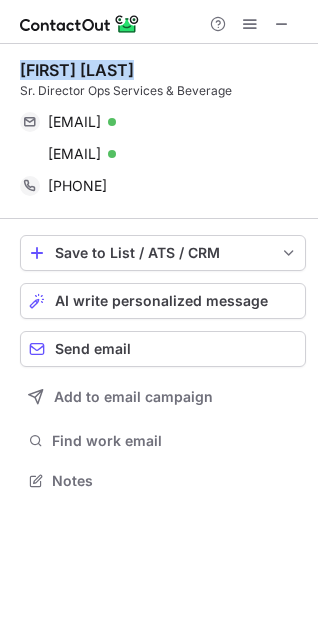 click on "Michael Marsico" at bounding box center [77, 70] 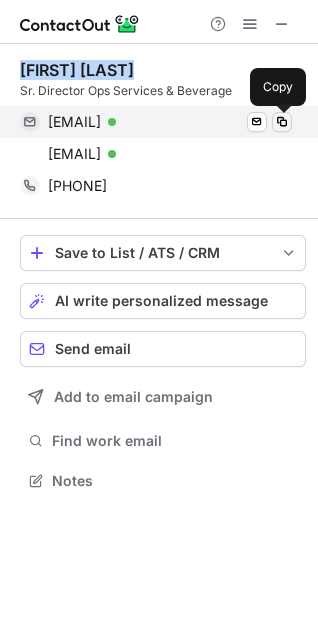 click at bounding box center [282, 122] 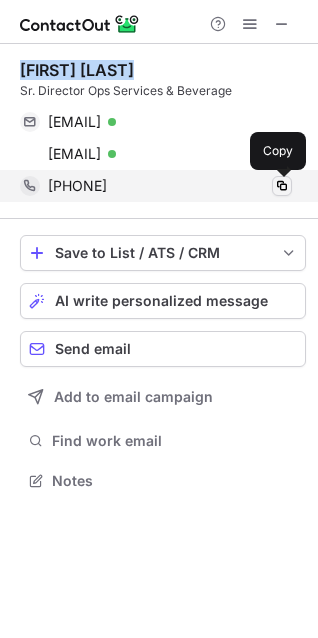 click at bounding box center (282, 186) 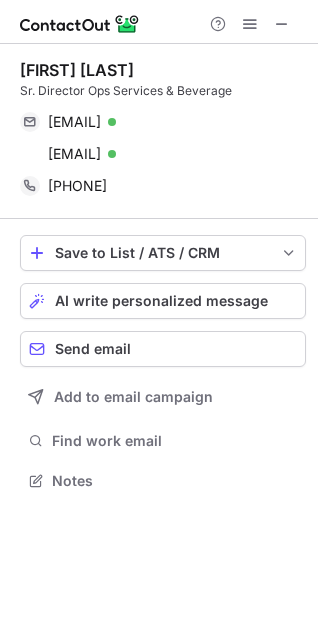 scroll, scrollTop: 9, scrollLeft: 9, axis: both 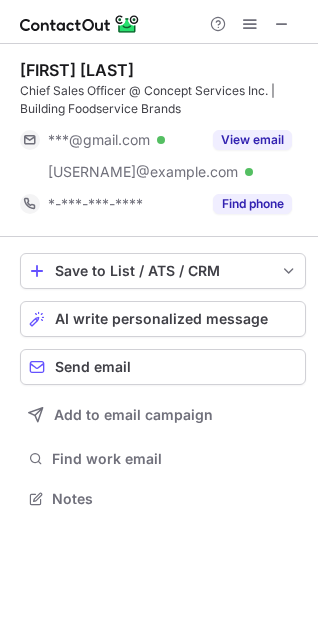 click on "Brian Morris" at bounding box center (77, 70) 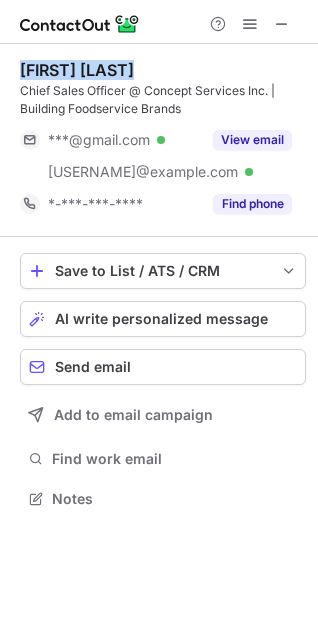 click on "Brian Morris" at bounding box center [77, 70] 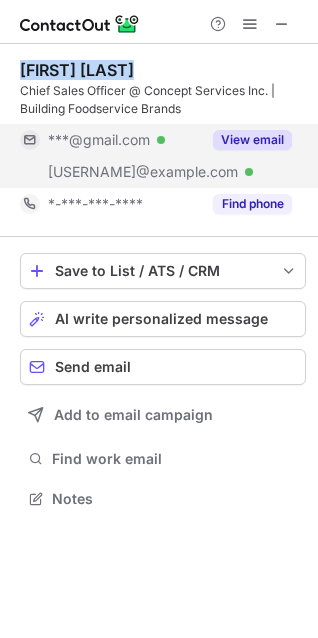 click on "View email" at bounding box center (252, 140) 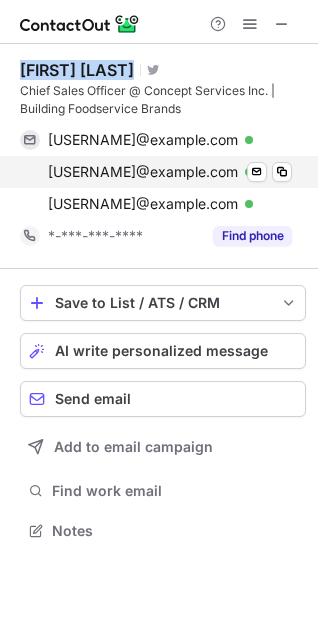 scroll, scrollTop: 10, scrollLeft: 9, axis: both 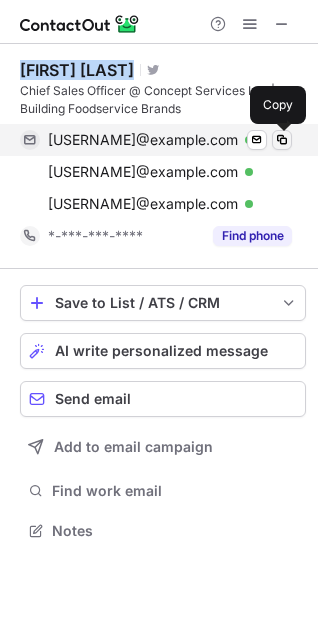 click at bounding box center [282, 140] 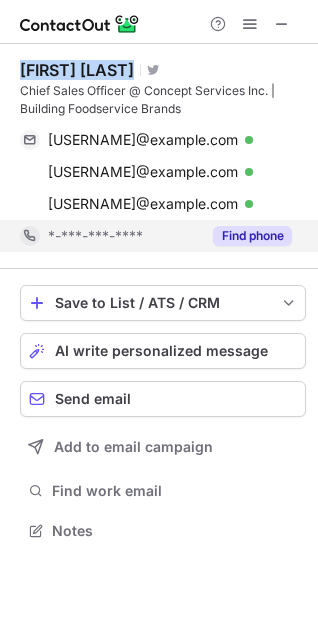 click on "Find phone" at bounding box center (252, 236) 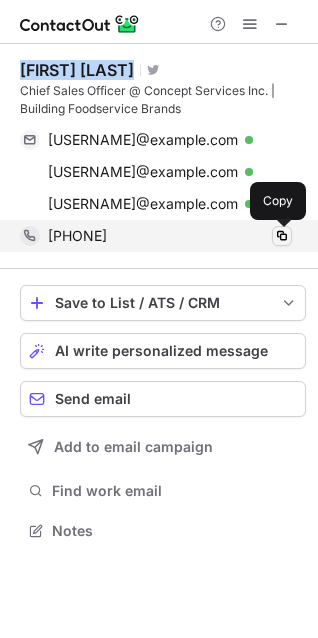 click at bounding box center [282, 236] 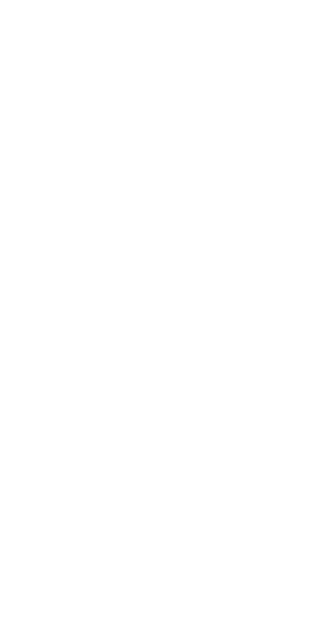 scroll, scrollTop: 0, scrollLeft: 0, axis: both 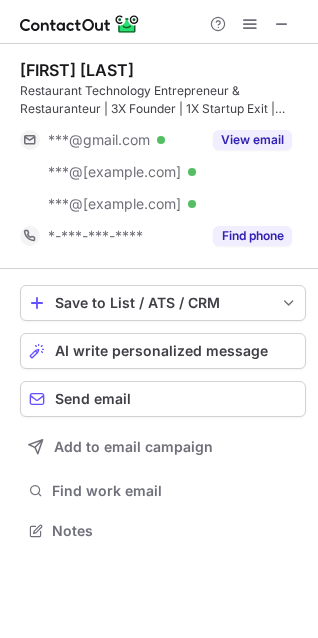 click on "[FIRST] [LAST]" at bounding box center [77, 70] 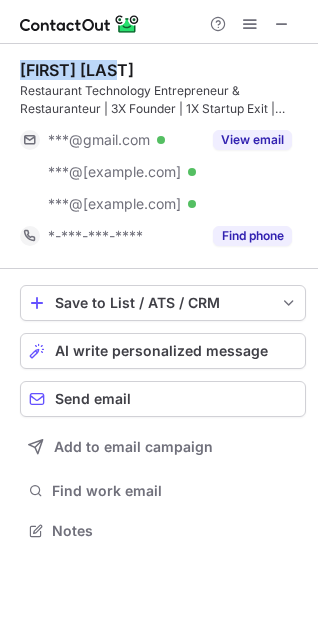 click on "[FIRST] [LAST]" at bounding box center [77, 70] 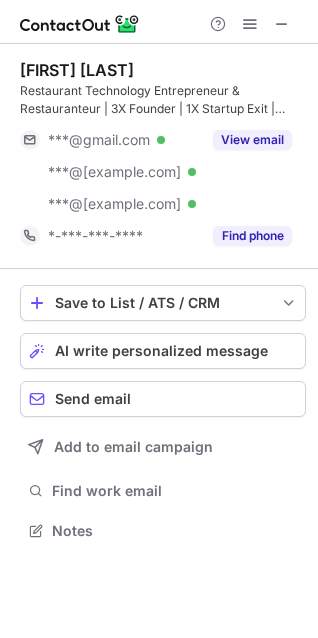 drag, startPoint x: 15, startPoint y: 66, endPoint x: 182, endPoint y: 74, distance: 167.19151 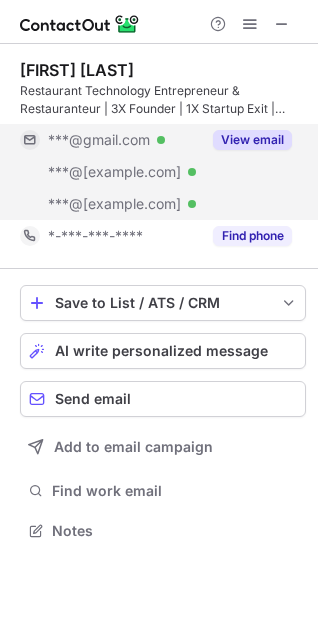 click on "View email" at bounding box center [252, 140] 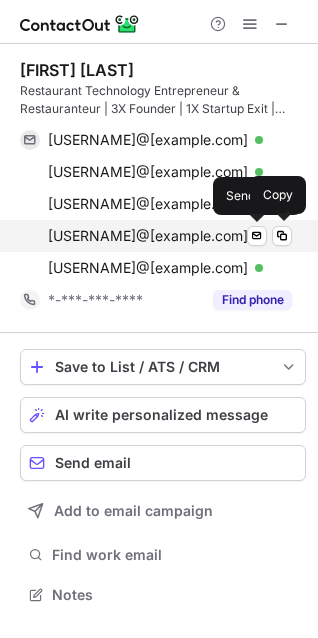 scroll, scrollTop: 10, scrollLeft: 9, axis: both 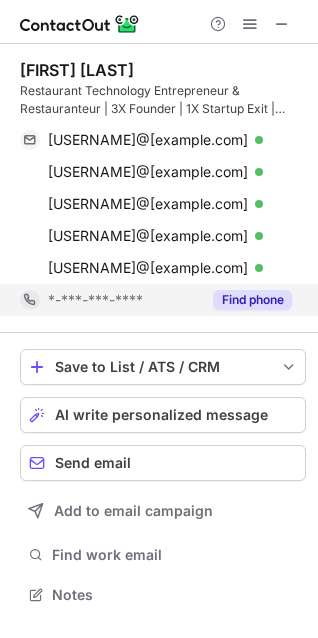 click on "Find phone" at bounding box center (252, 300) 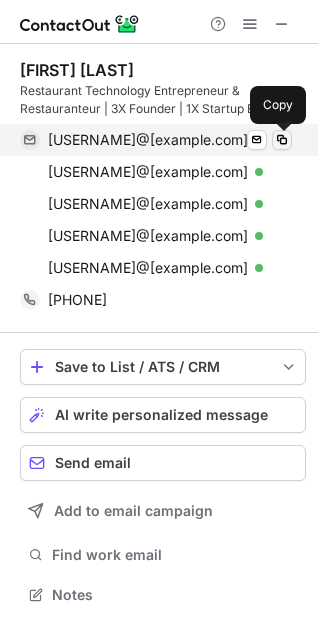 click at bounding box center [282, 140] 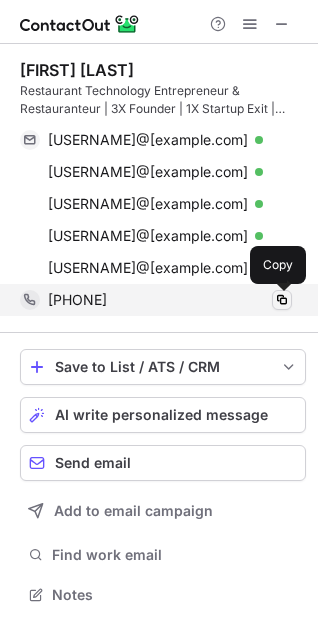 click at bounding box center [282, 300] 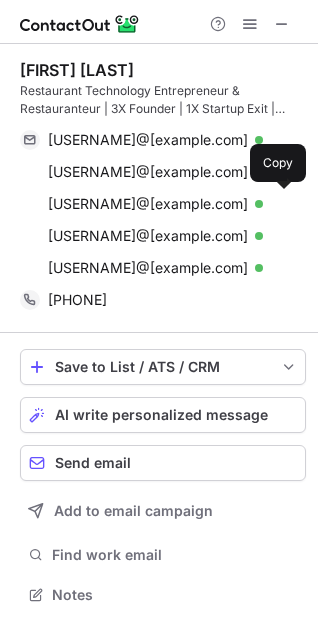 click on "Restaurant Technology Entrepreneur & Restauranteur | 3X Founder | 1X Startup Exit | Sales Expert" at bounding box center (163, 100) 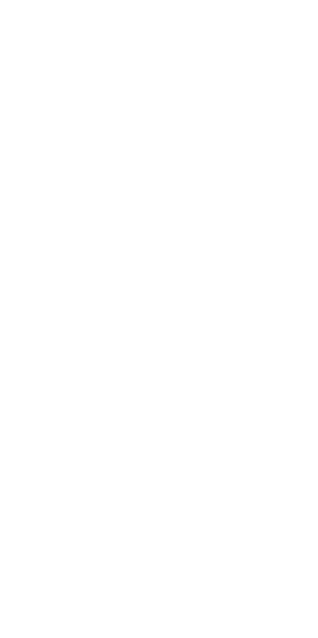 scroll, scrollTop: 0, scrollLeft: 0, axis: both 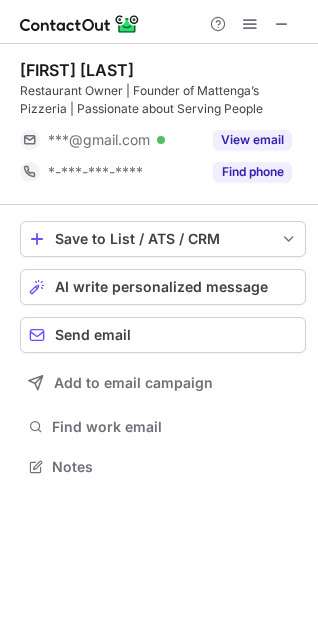 click on "[FIRST] [LAST]" at bounding box center (77, 70) 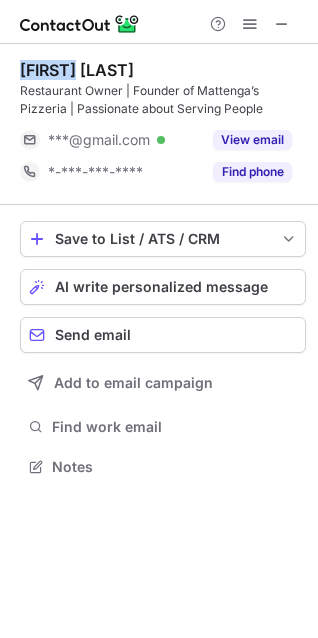 click on "[FIRST] [LAST]" at bounding box center [77, 70] 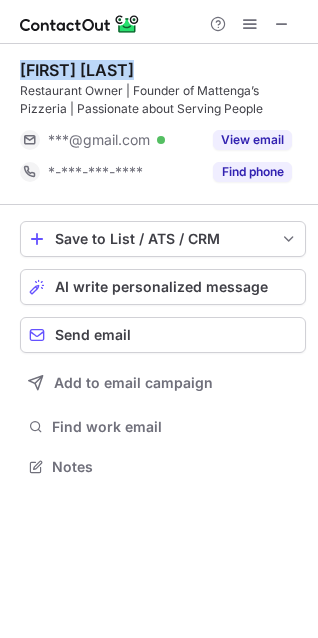 click on "[FIRST] [LAST]" at bounding box center [77, 70] 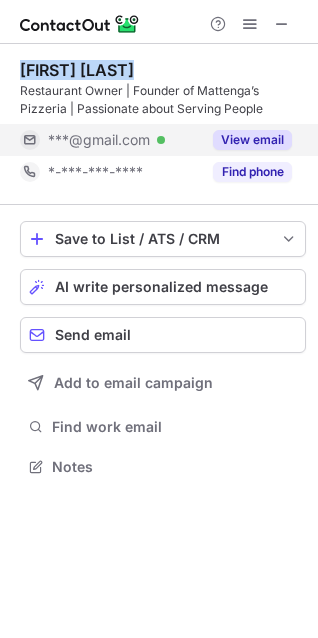 click on "View email" at bounding box center [252, 140] 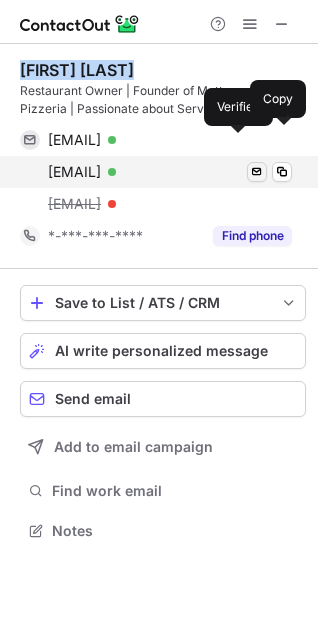scroll, scrollTop: 10, scrollLeft: 9, axis: both 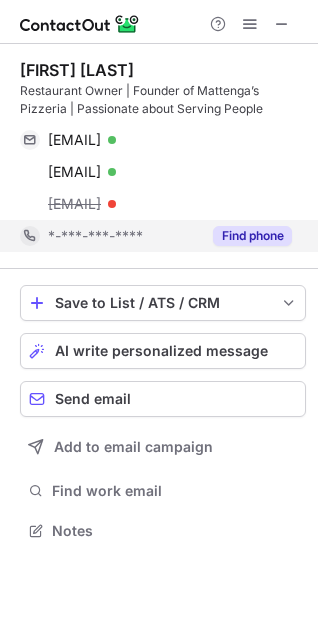 click on "Find phone" at bounding box center (246, 236) 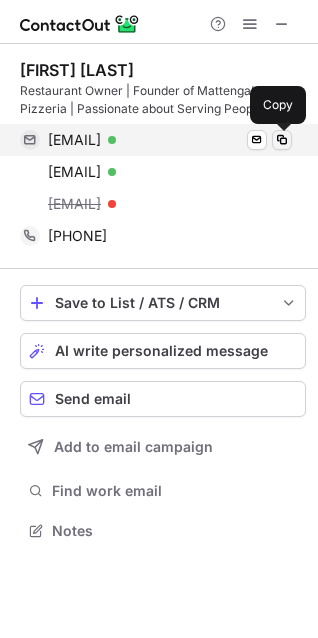click at bounding box center (282, 140) 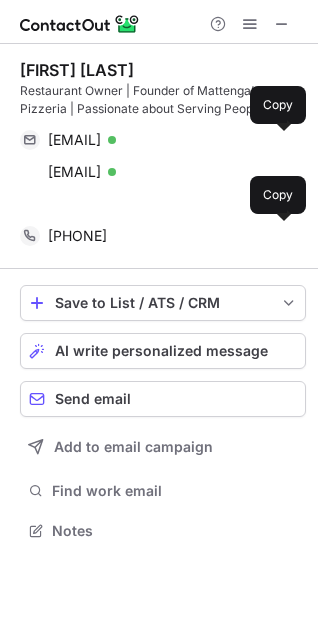 scroll, scrollTop: 484, scrollLeft: 318, axis: both 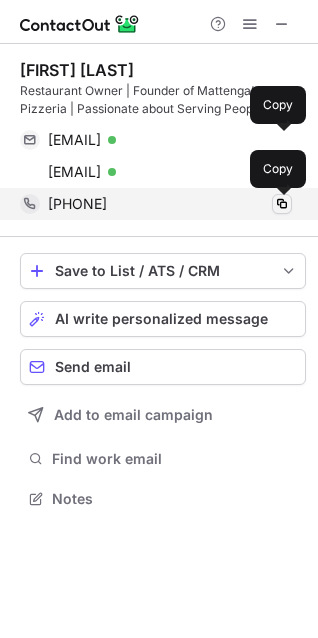 click at bounding box center [282, 204] 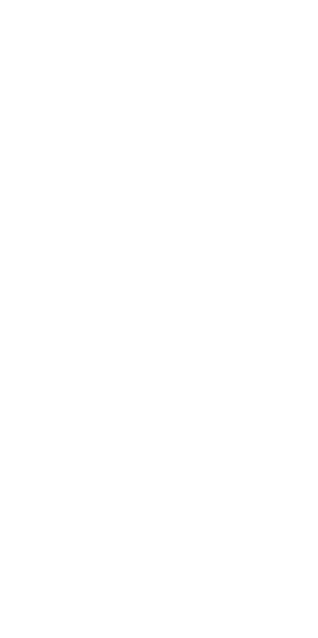 scroll, scrollTop: 0, scrollLeft: 0, axis: both 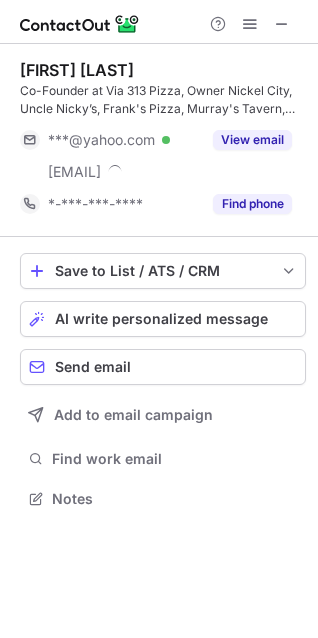 click on "[FIRST] [LAST]" at bounding box center (77, 70) 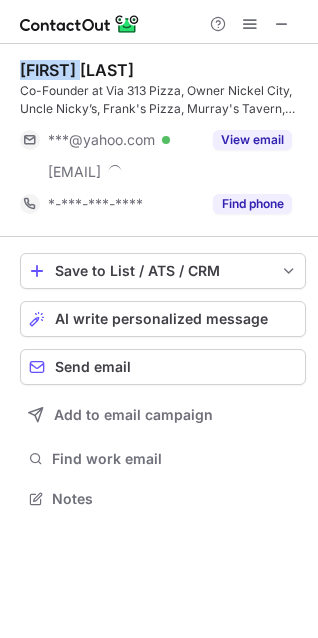 click on "Brandon H." at bounding box center (77, 70) 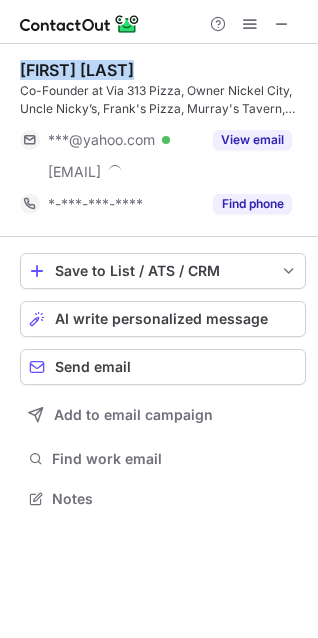 click on "Brandon H." at bounding box center (77, 70) 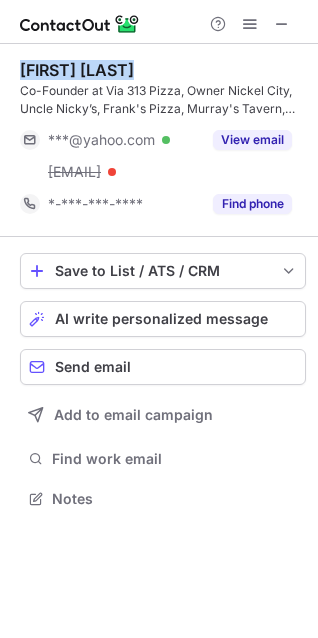 copy on "Brandon H." 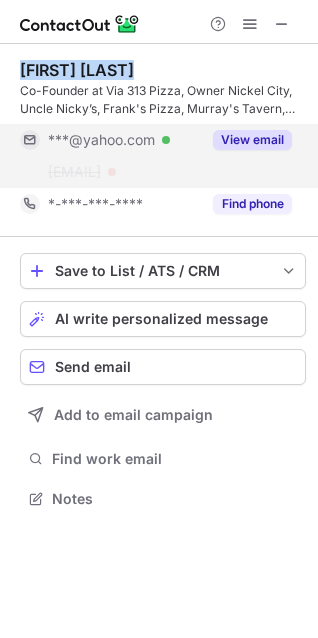 click on "View email" at bounding box center (252, 140) 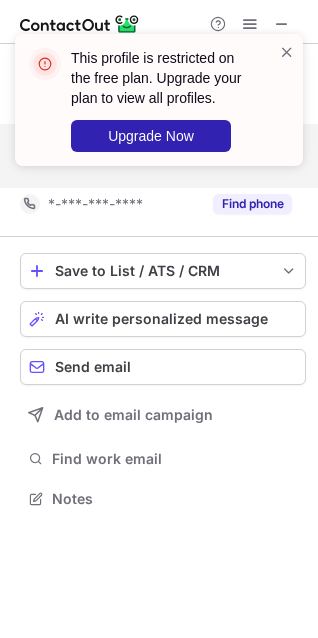 scroll, scrollTop: 452, scrollLeft: 318, axis: both 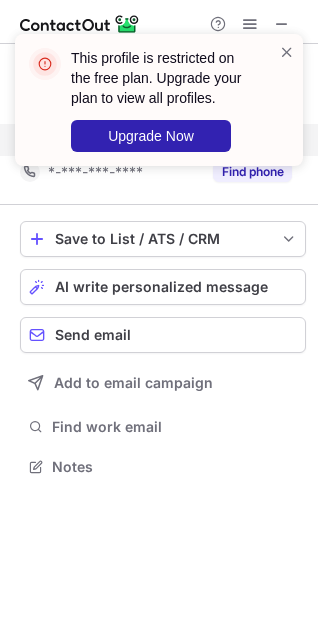 click on "This profile is restricted on the free plan. Upgrade your plan to view all profiles. Upgrade Now" at bounding box center [159, 108] 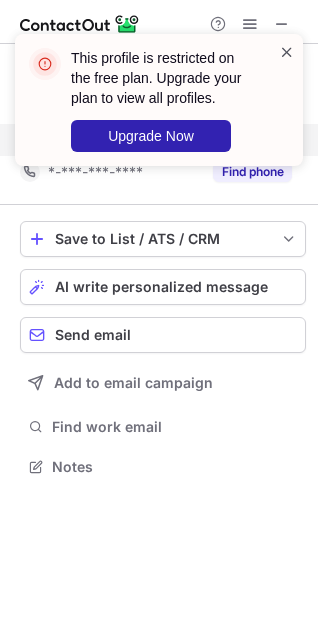 click at bounding box center [287, 52] 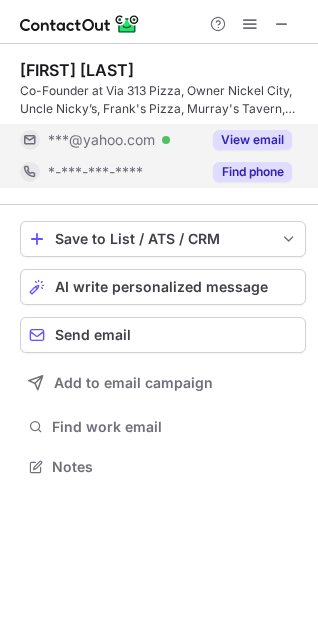 click on "Find phone" at bounding box center (246, 172) 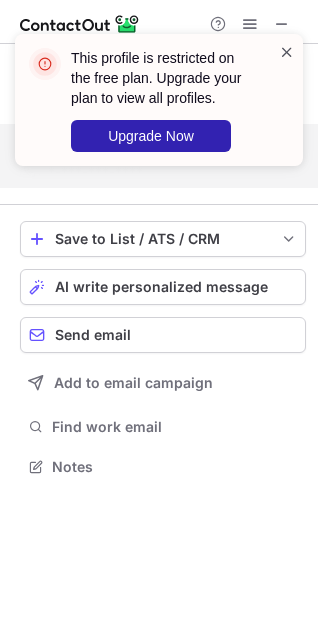 click at bounding box center (287, 52) 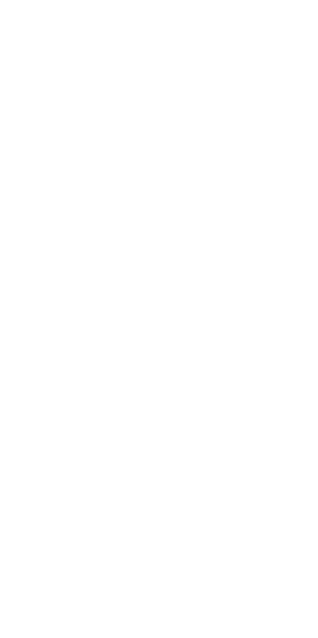 scroll, scrollTop: 0, scrollLeft: 0, axis: both 